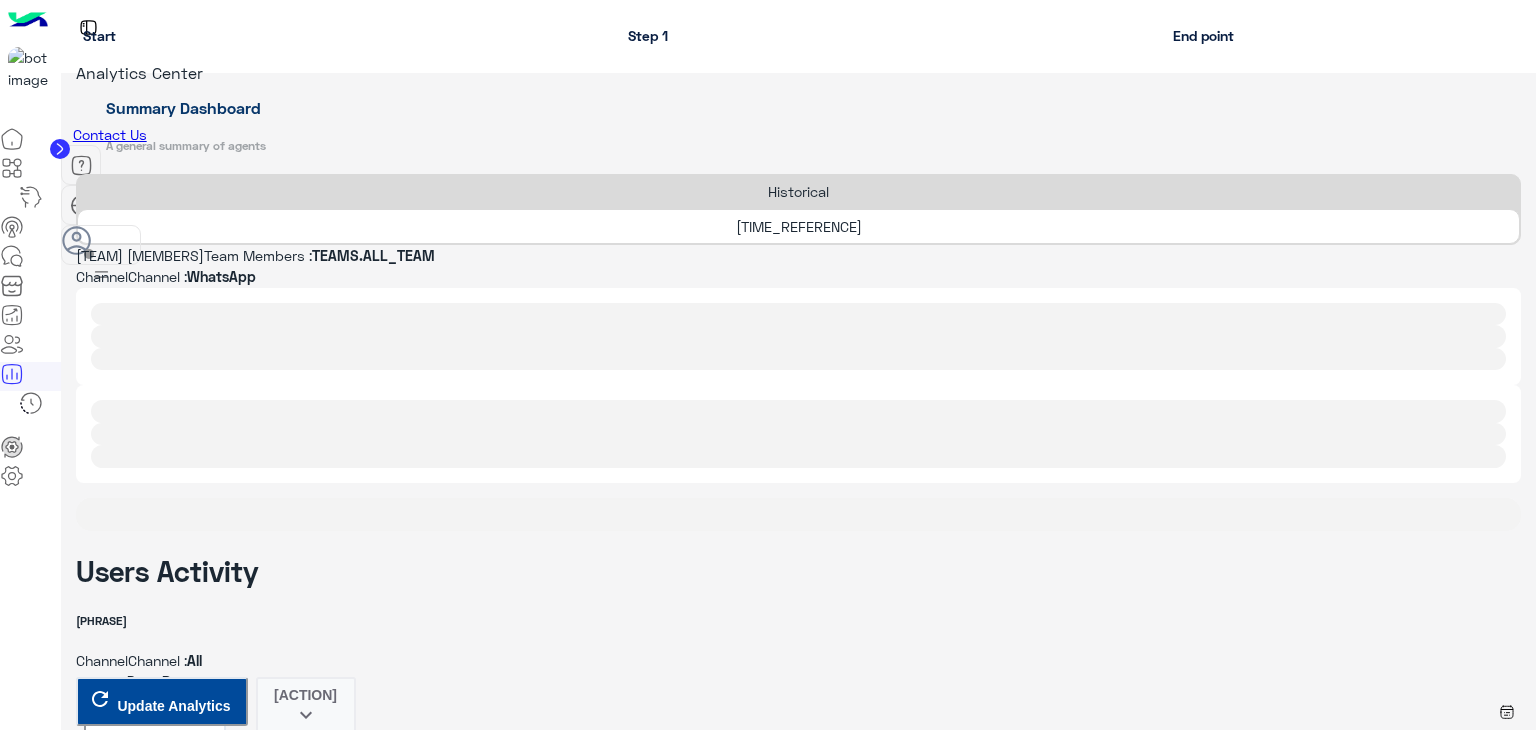 scroll, scrollTop: 0, scrollLeft: 0, axis: both 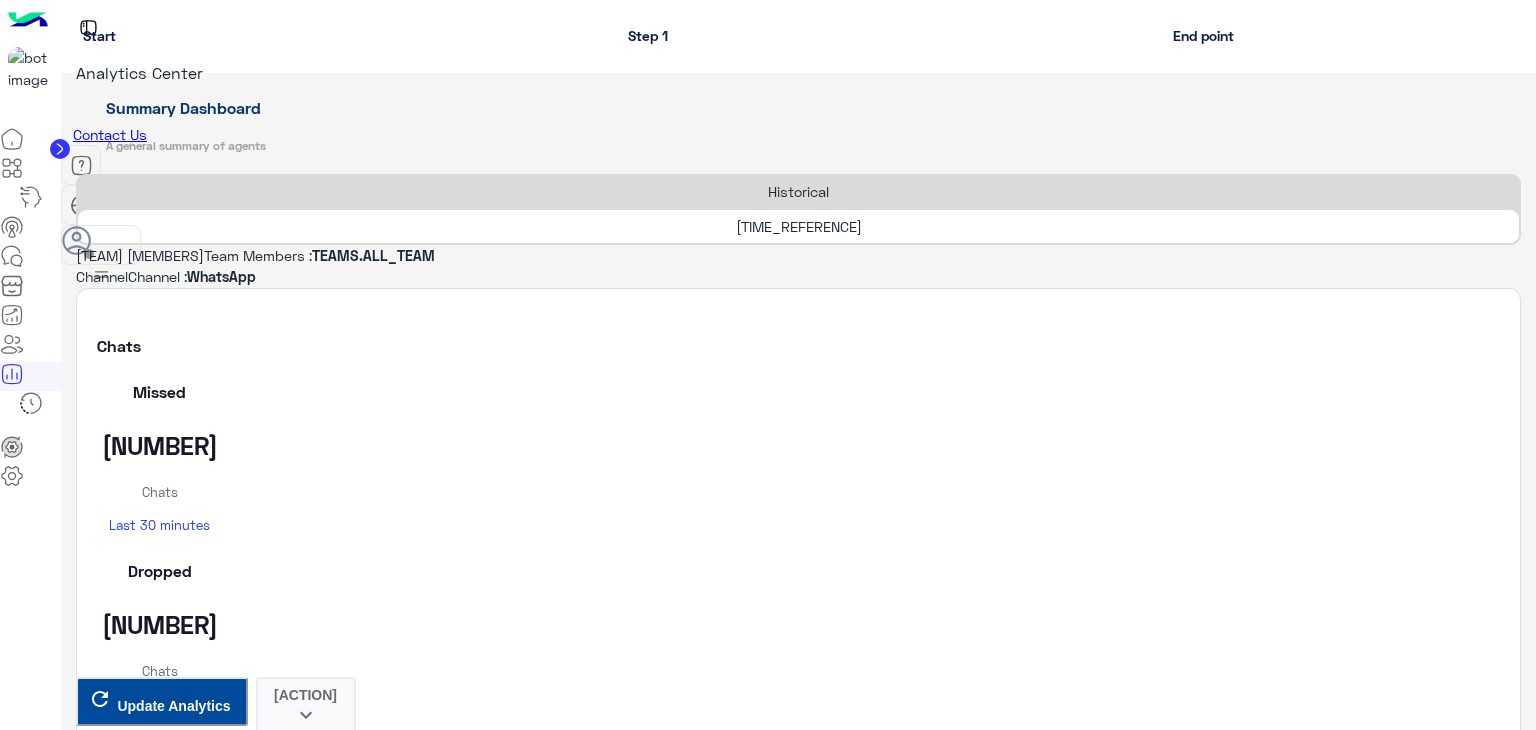 click on "Update Analytics" at bounding box center [173, 3946] 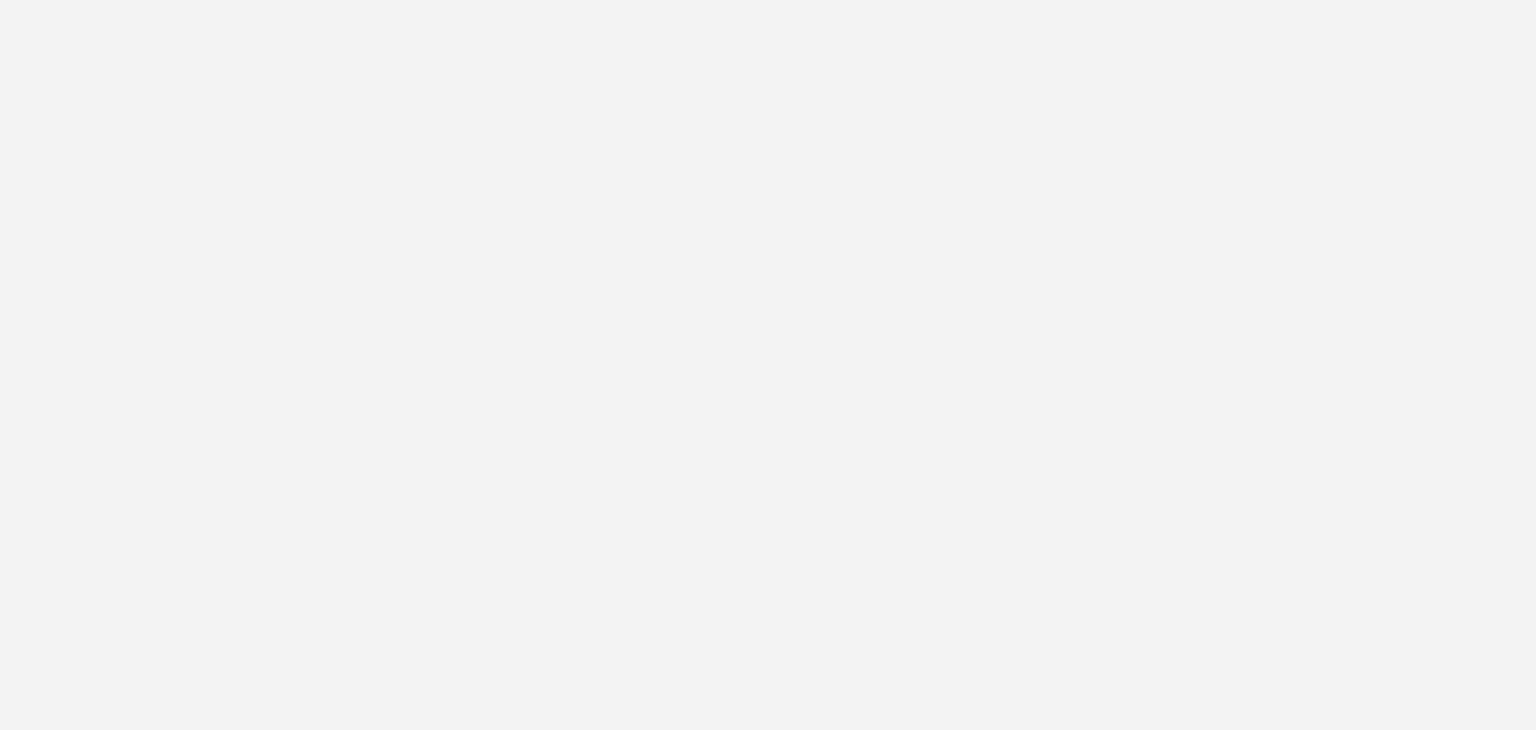 scroll, scrollTop: 0, scrollLeft: 0, axis: both 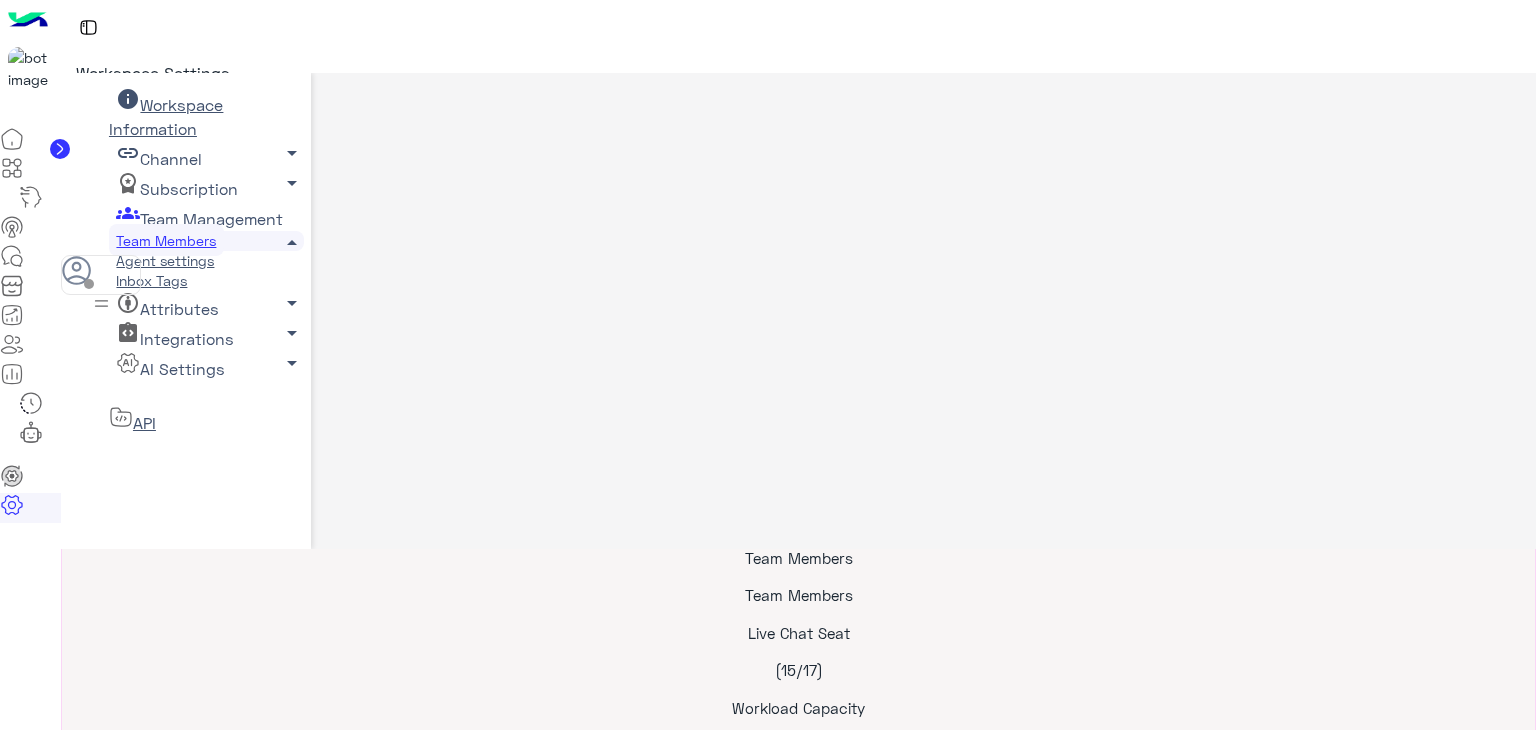 click at bounding box center (31, 403) 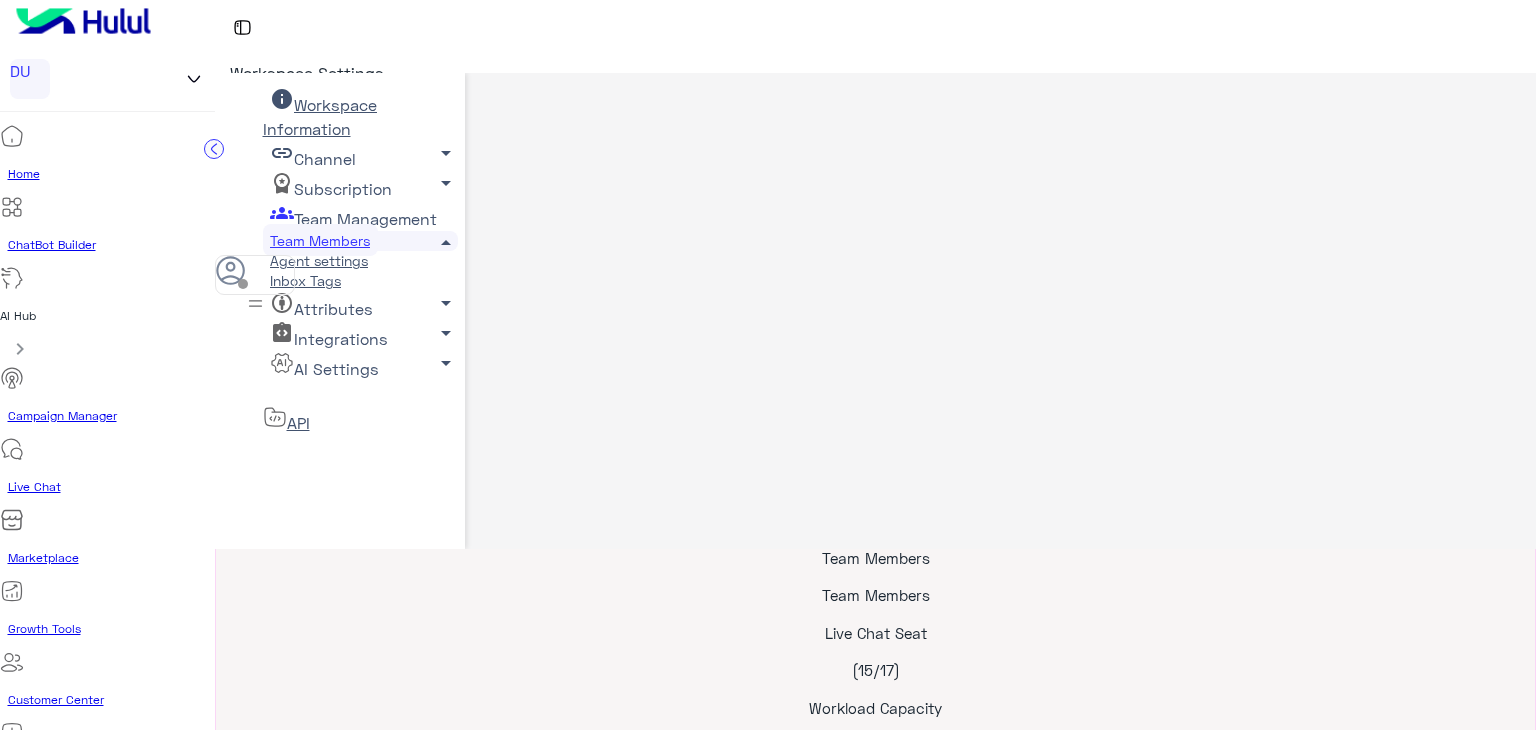scroll, scrollTop: 4088, scrollLeft: 0, axis: vertical 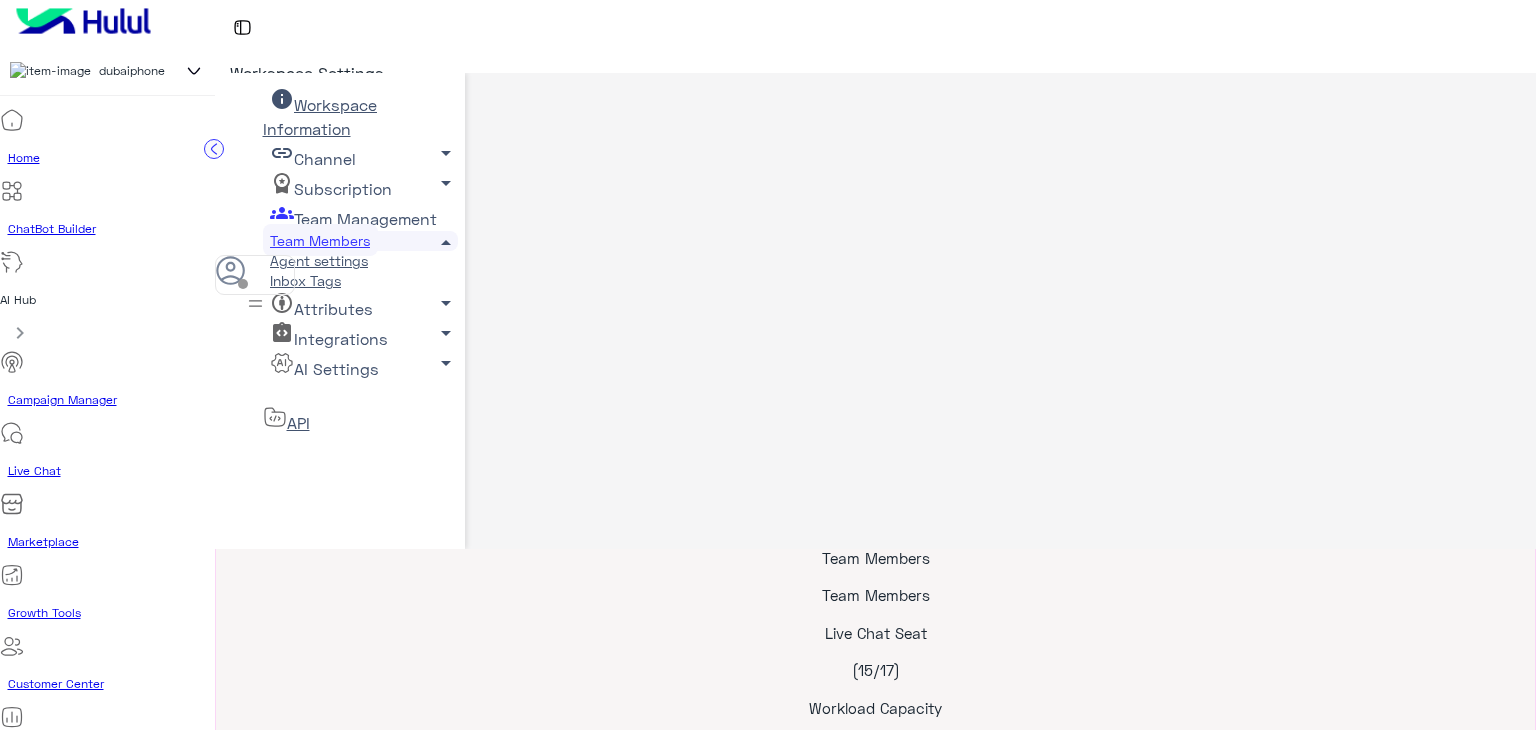 click on "Agent settings" at bounding box center [319, 260] 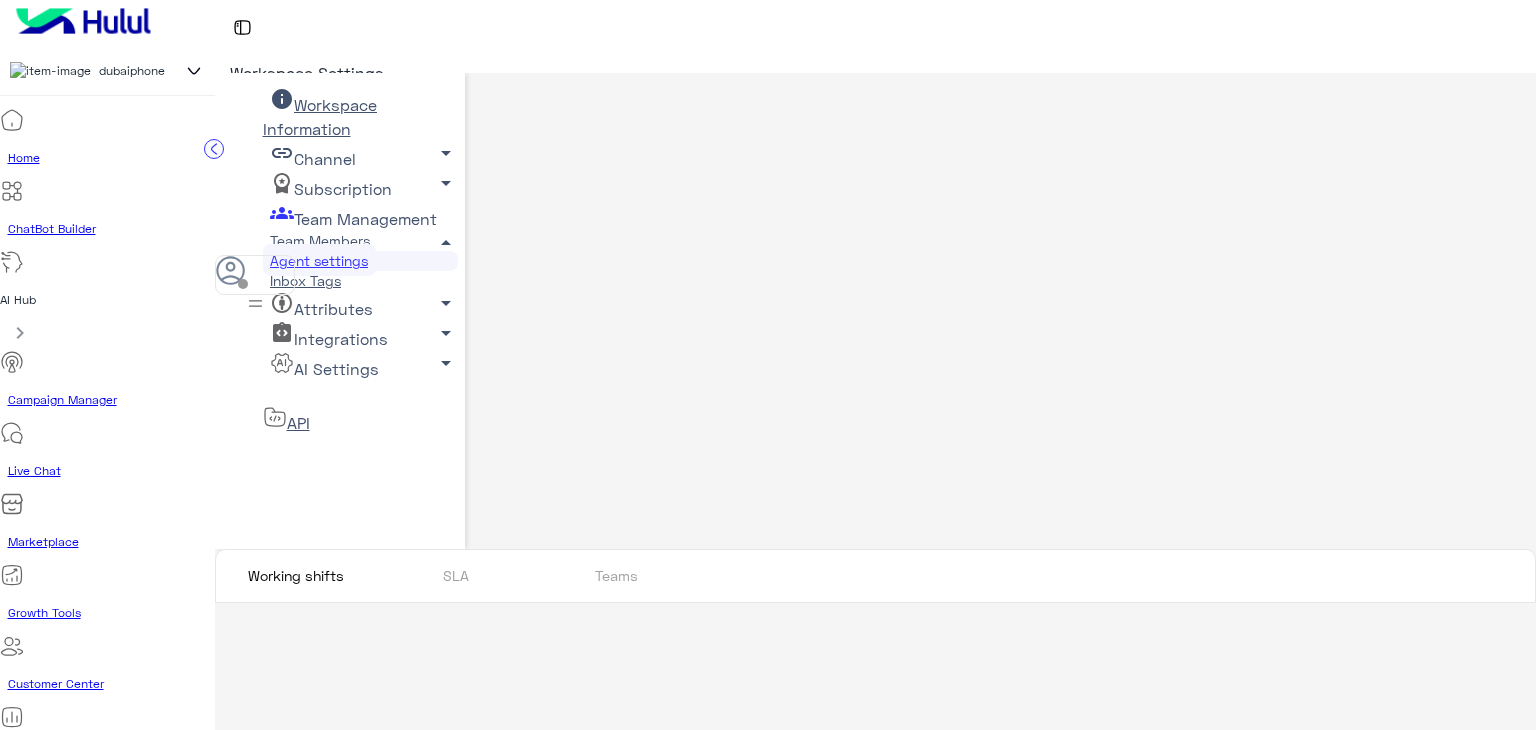 scroll, scrollTop: 0, scrollLeft: 0, axis: both 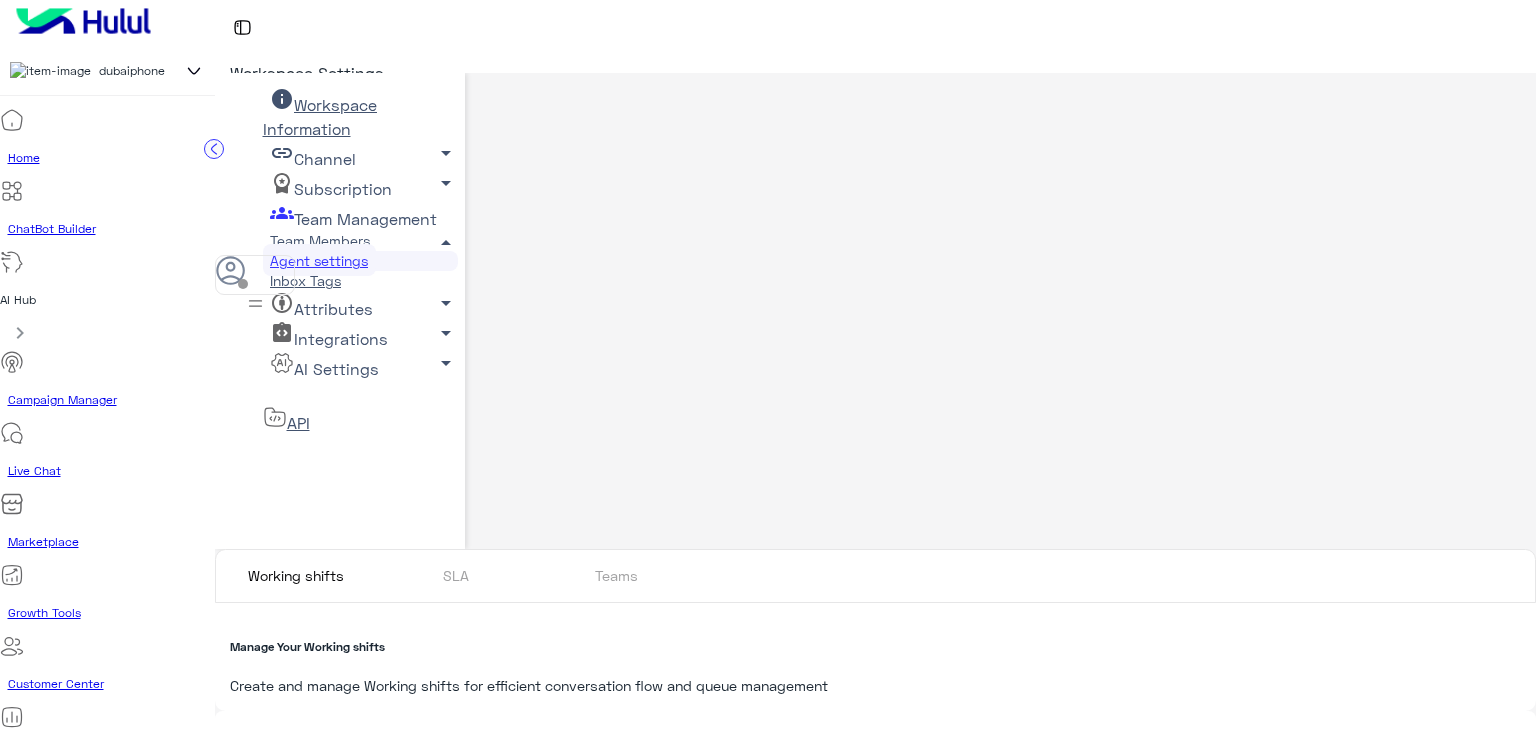 click on "Logs Manager" at bounding box center [112, 997] 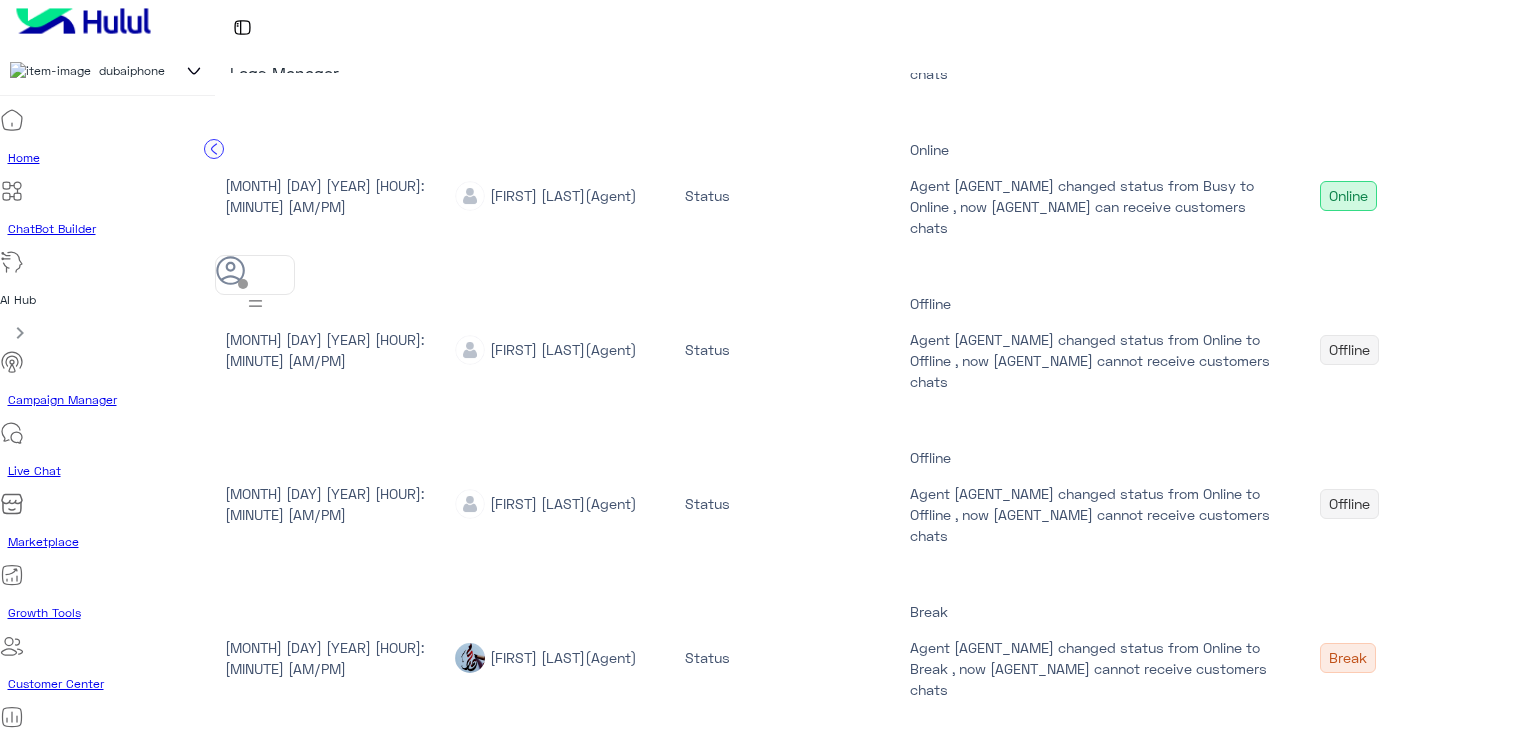 scroll, scrollTop: 600, scrollLeft: 0, axis: vertical 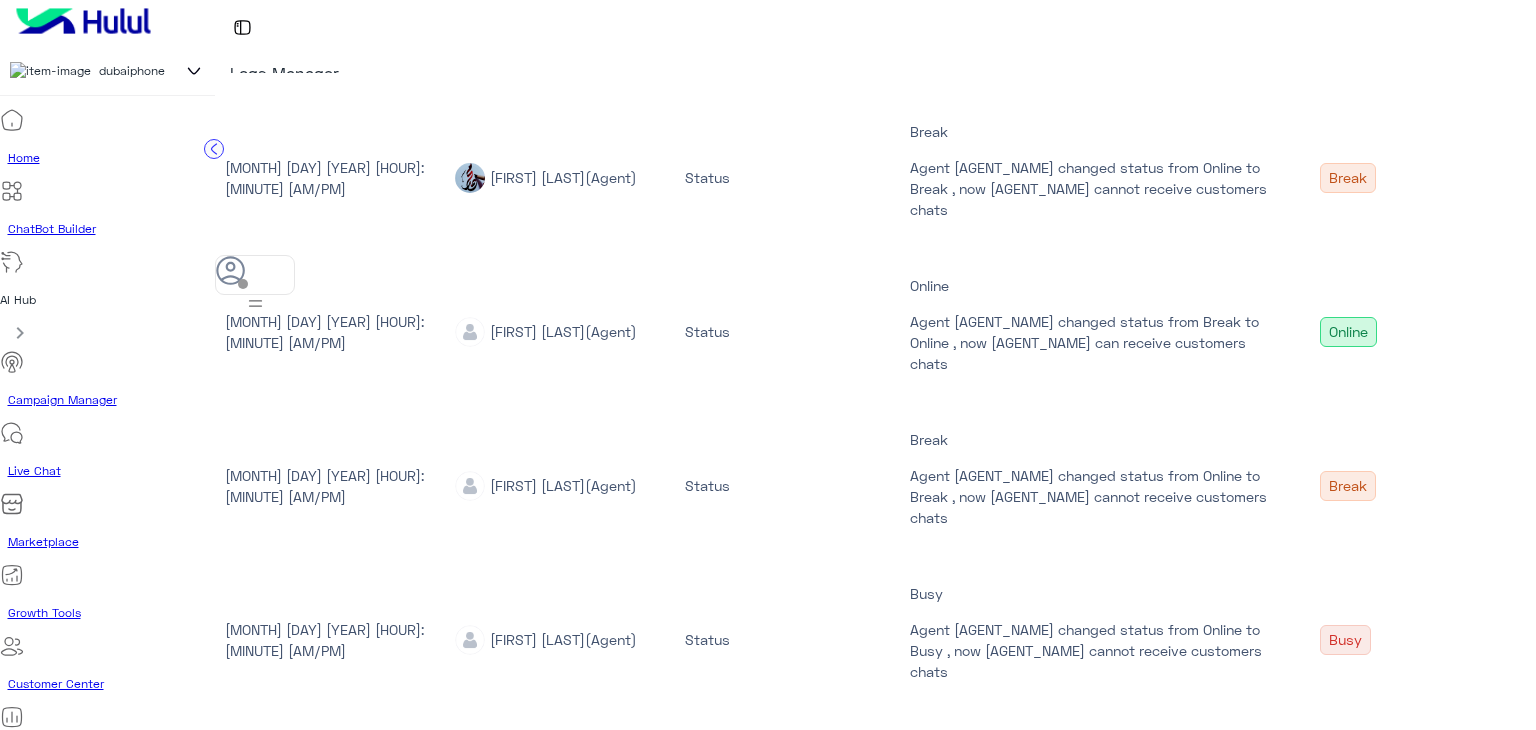 click on "1" at bounding box center (233, 929) 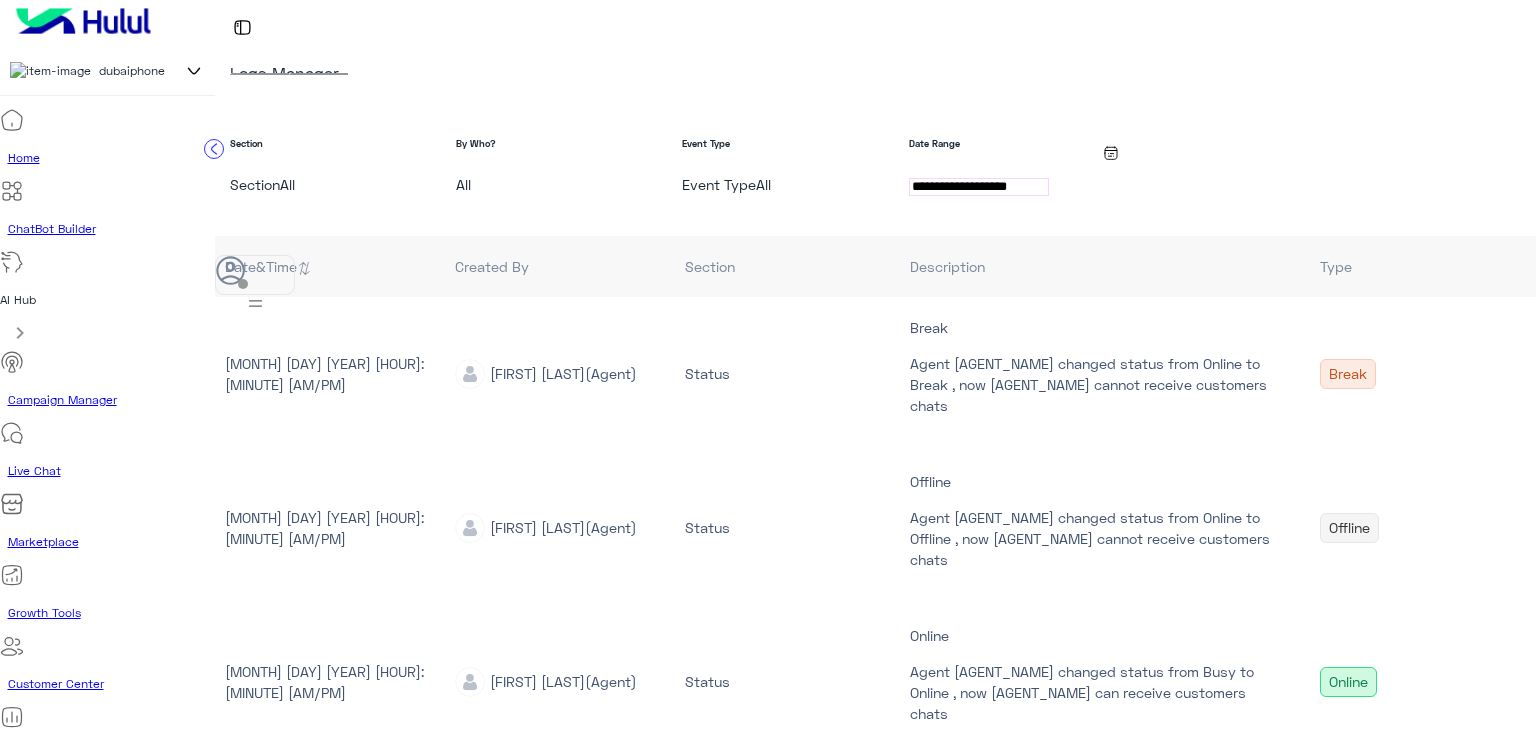 scroll, scrollTop: 168, scrollLeft: 0, axis: vertical 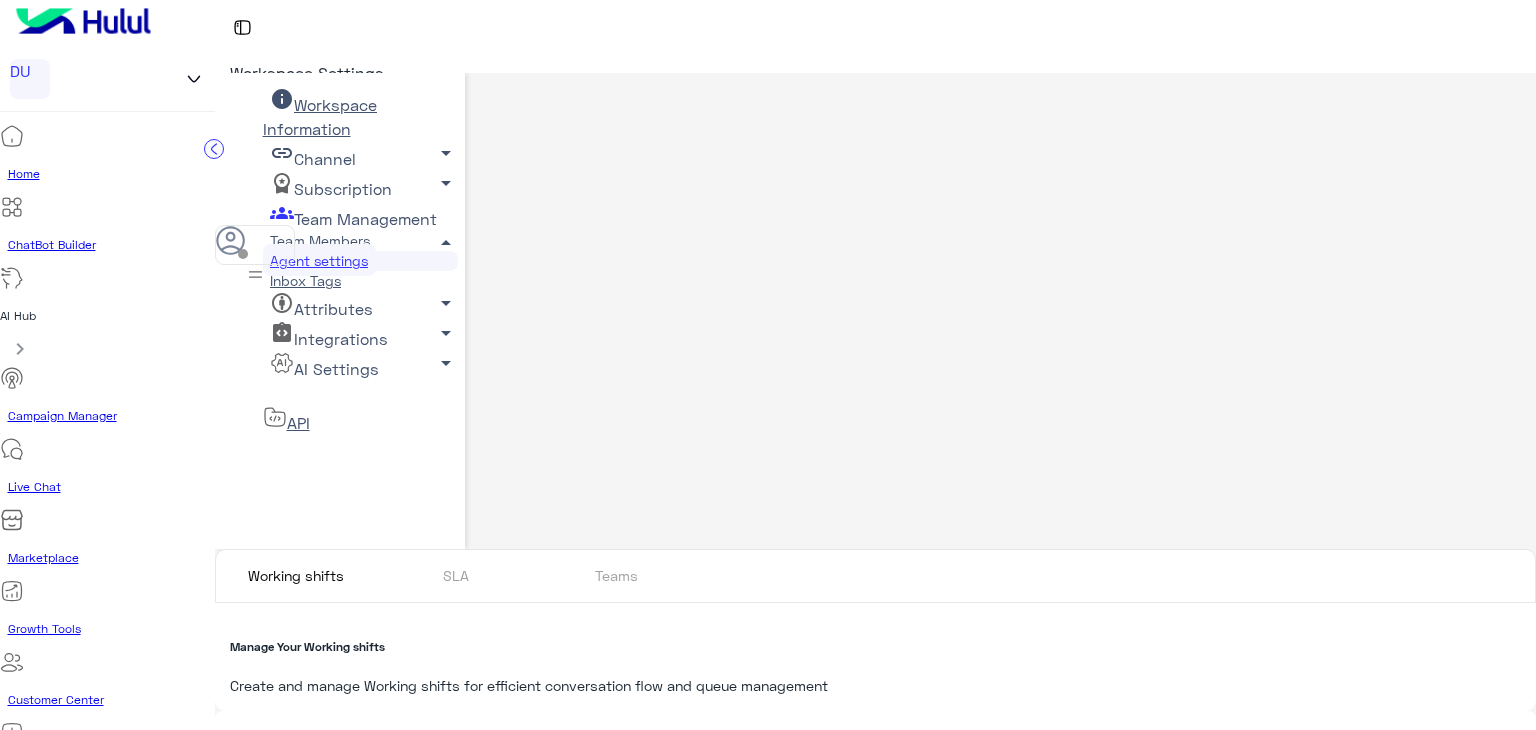 click on "Team Members" at bounding box center (320, 240) 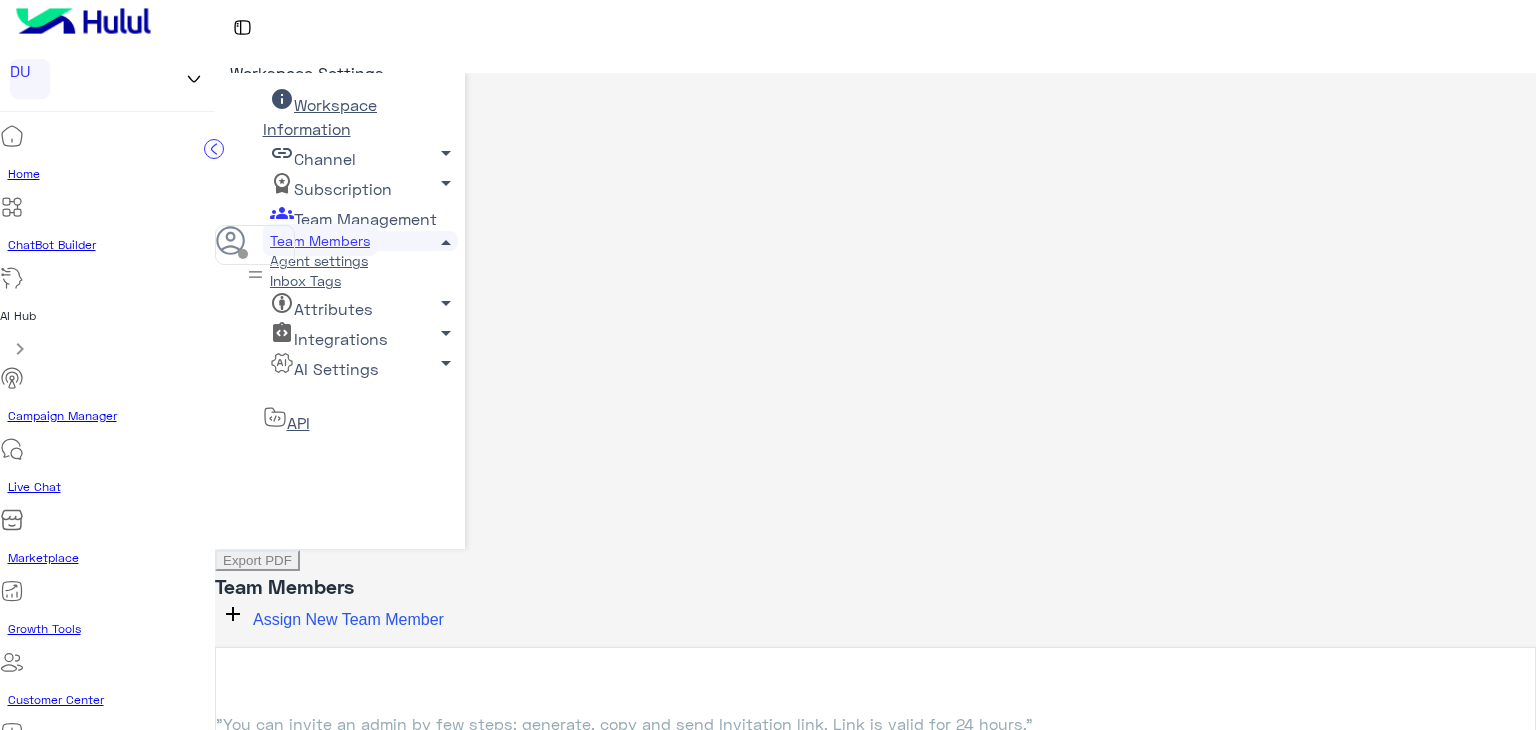 click on "Agent settings" at bounding box center [319, 260] 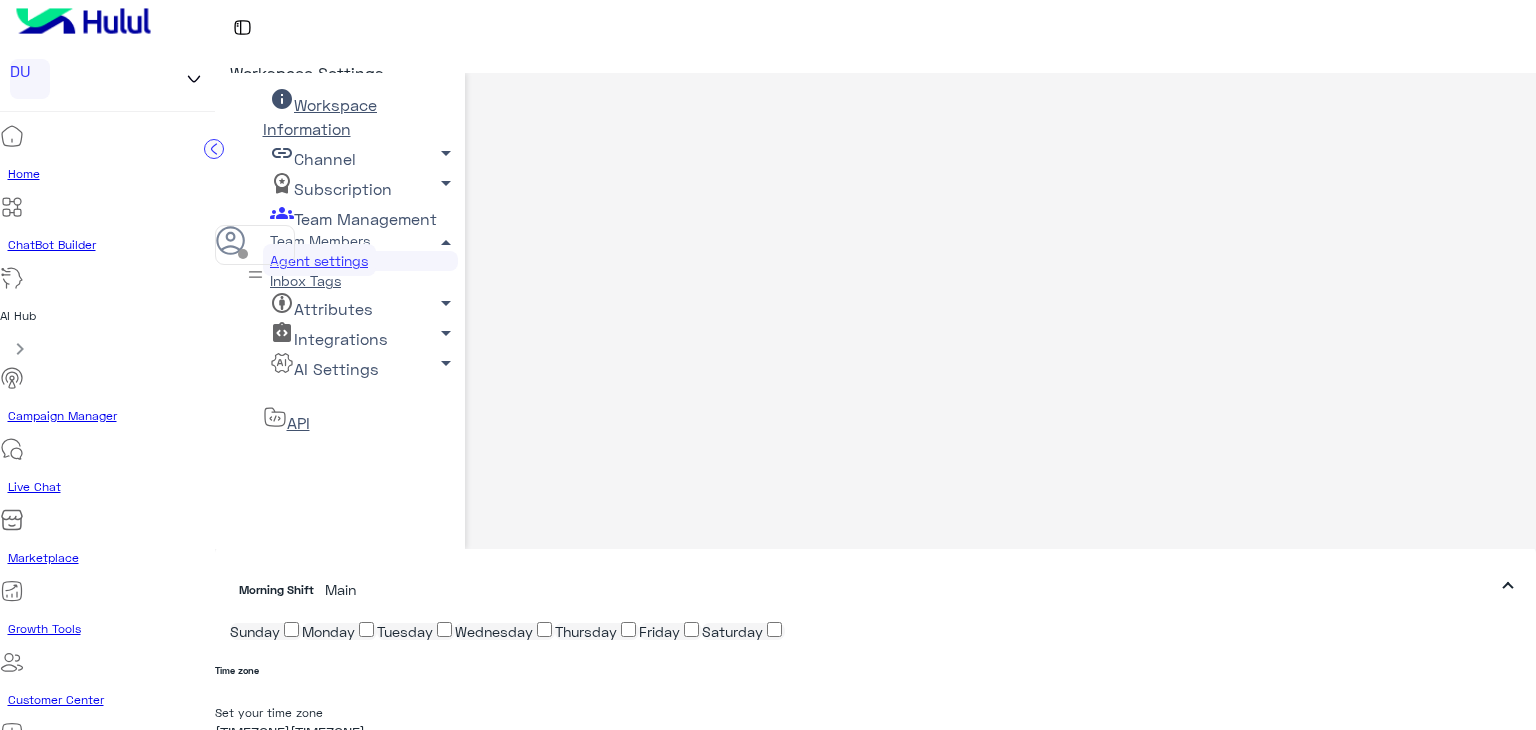 scroll, scrollTop: 192, scrollLeft: 0, axis: vertical 